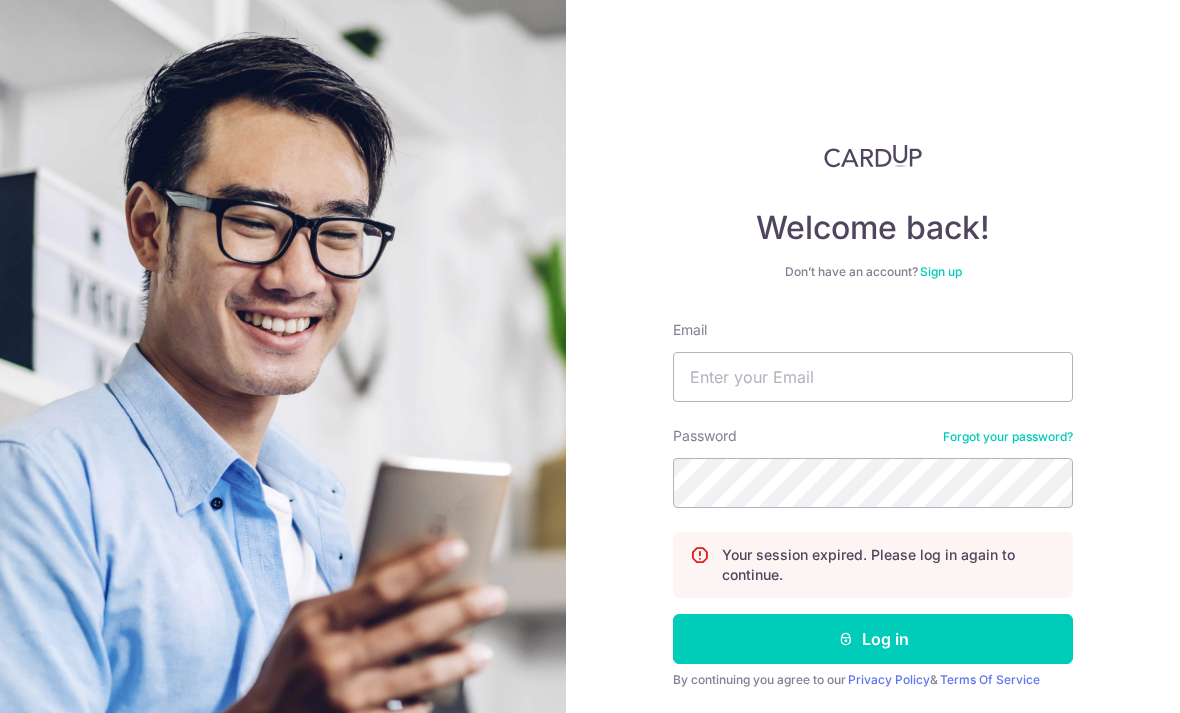 scroll, scrollTop: 173, scrollLeft: 0, axis: vertical 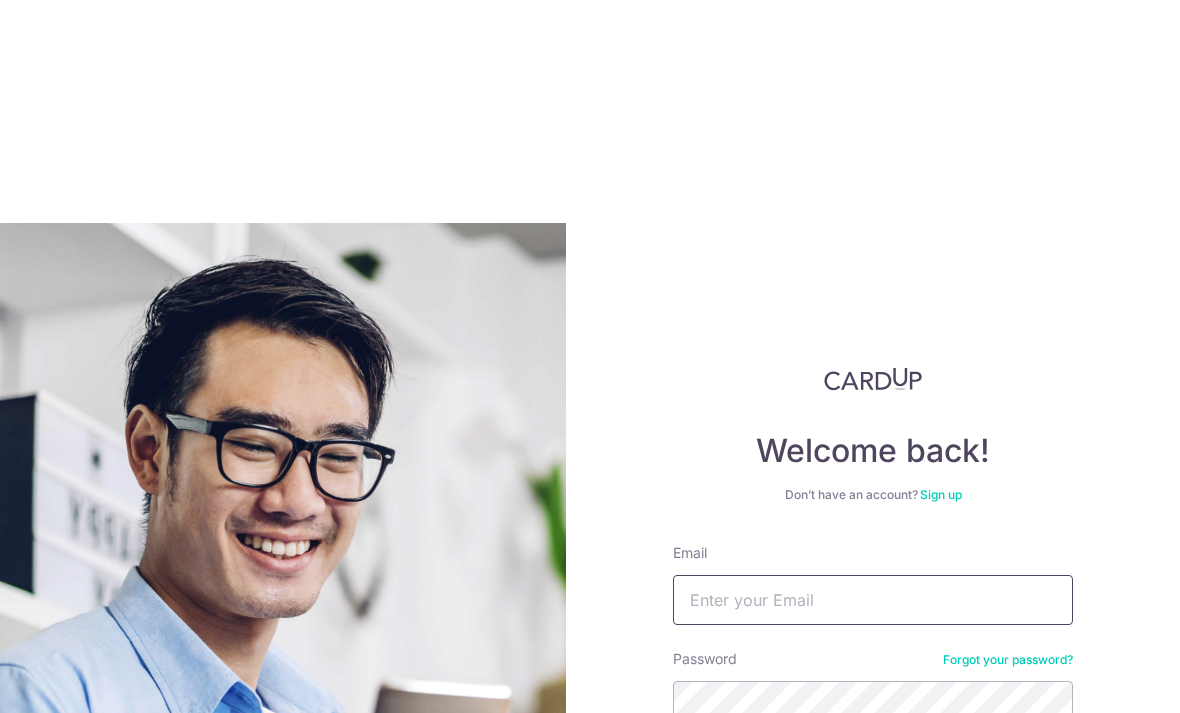 type on "abrahamleongjr@gmail.com" 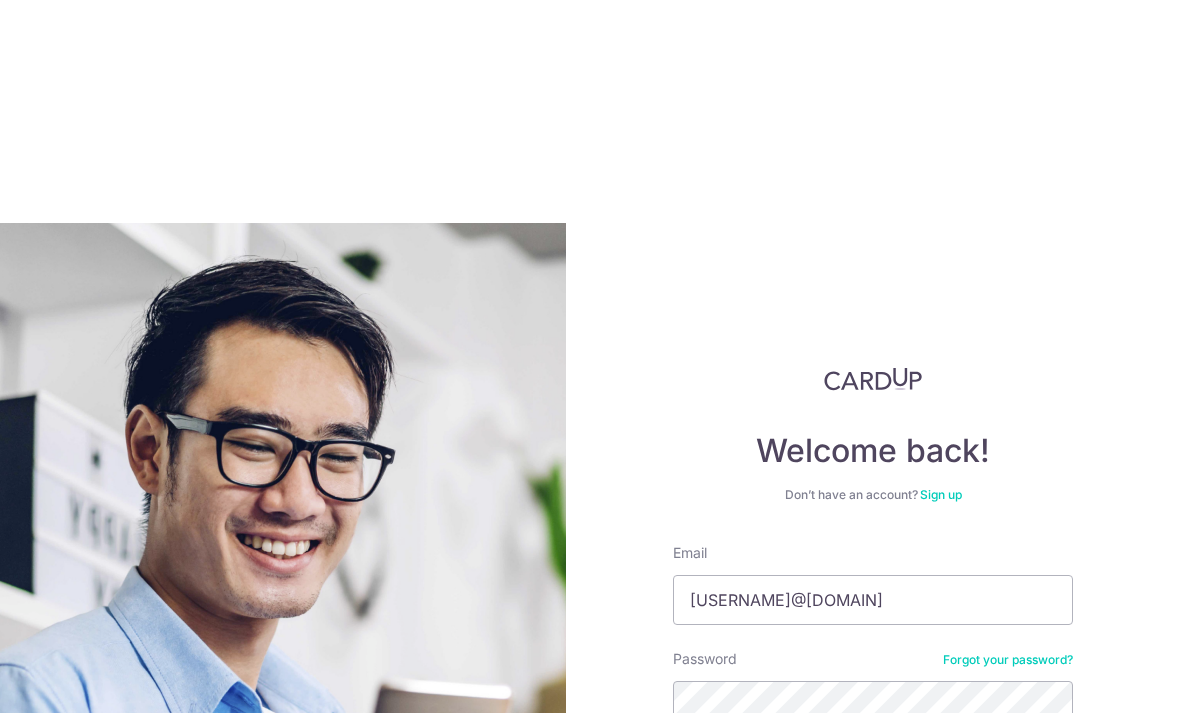 click on "Log in" at bounding box center [873, 862] 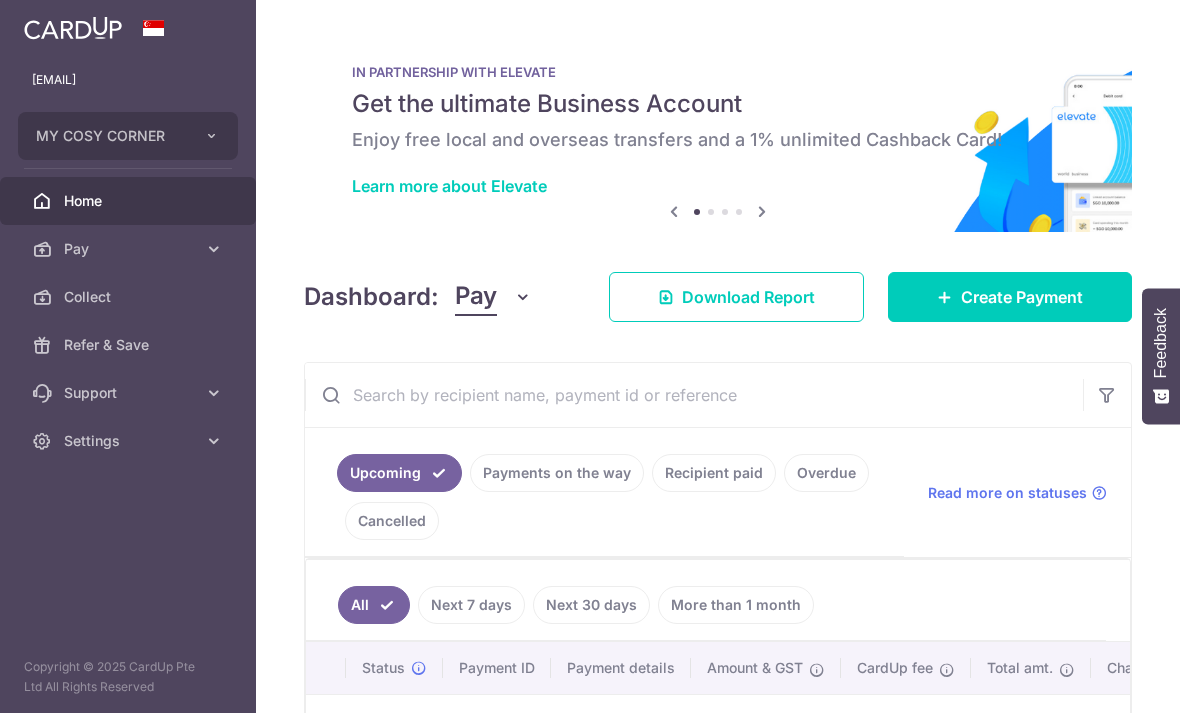scroll, scrollTop: 0, scrollLeft: 0, axis: both 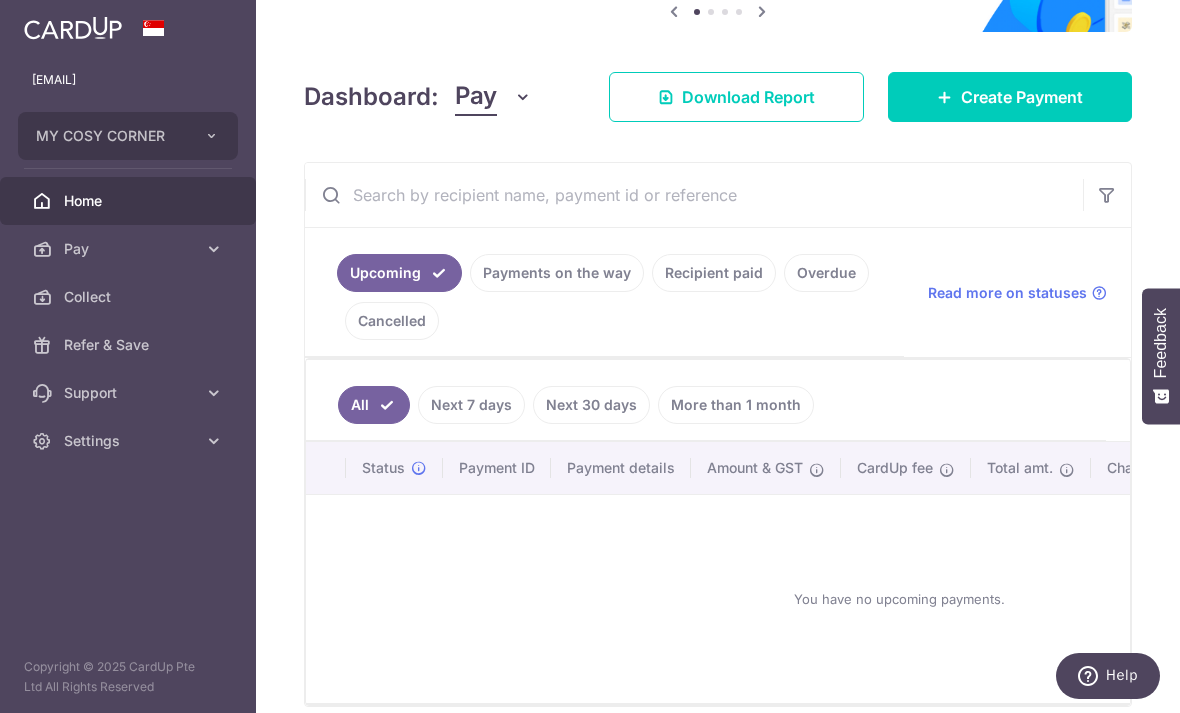click on "Recipient paid" at bounding box center [714, 273] 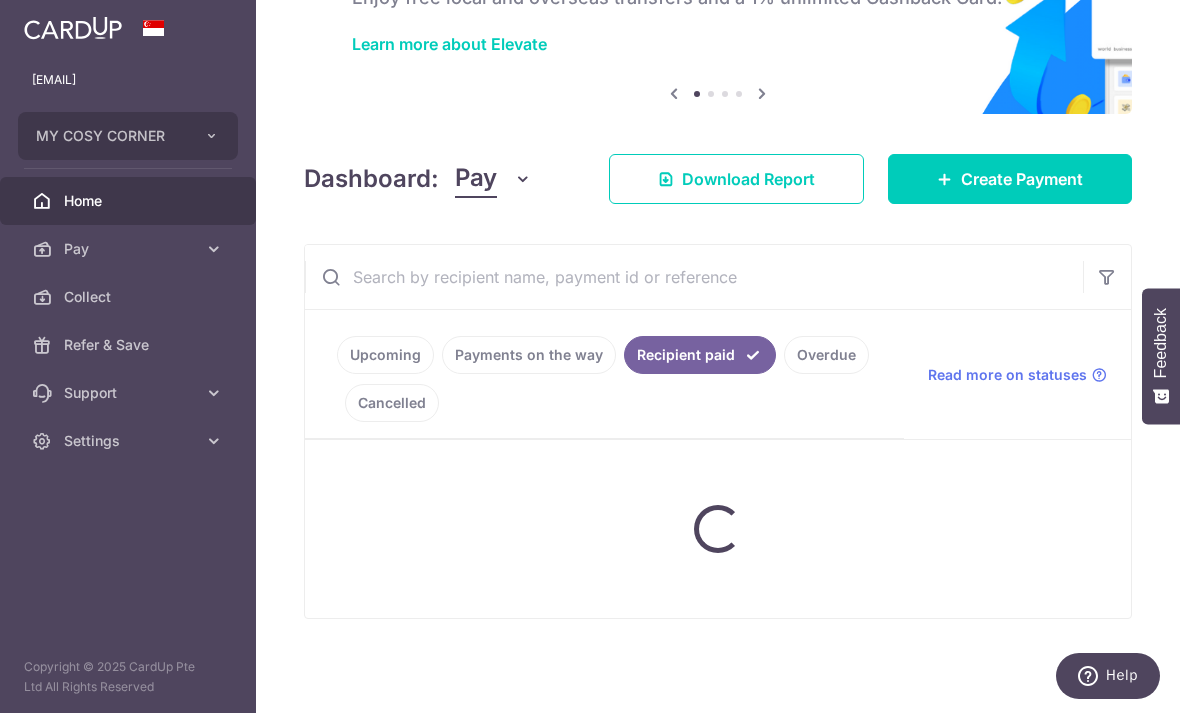 scroll, scrollTop: 127, scrollLeft: 0, axis: vertical 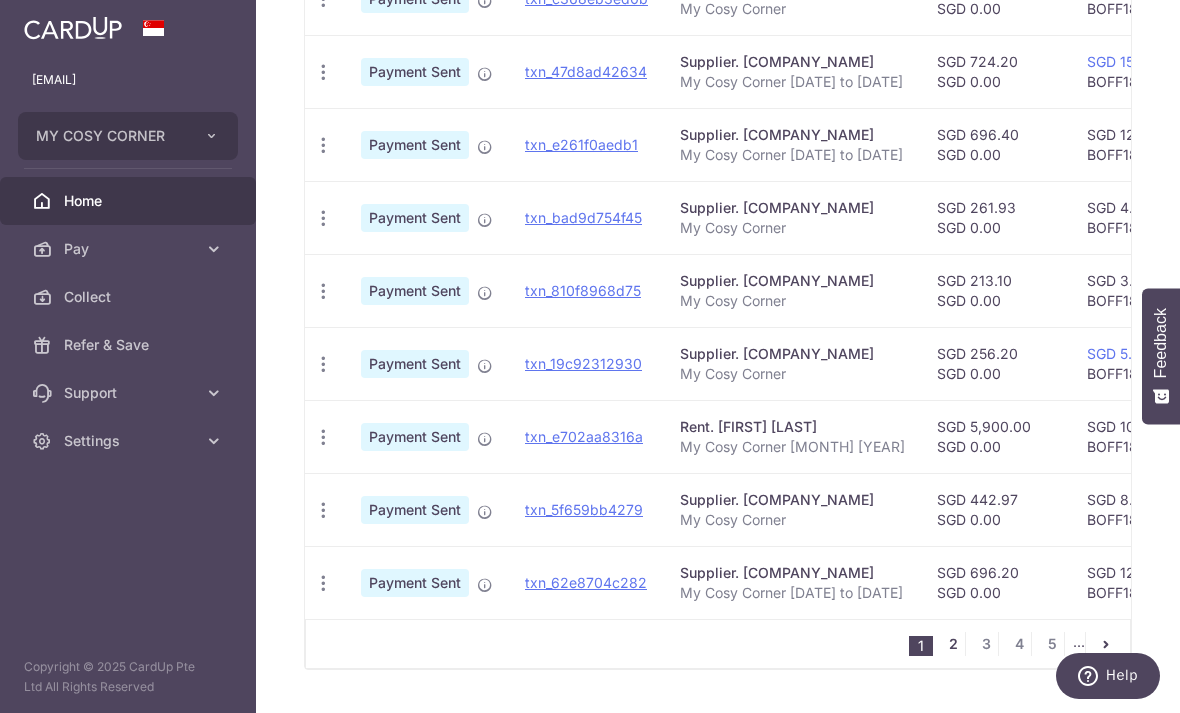 click on "2" at bounding box center (953, 644) 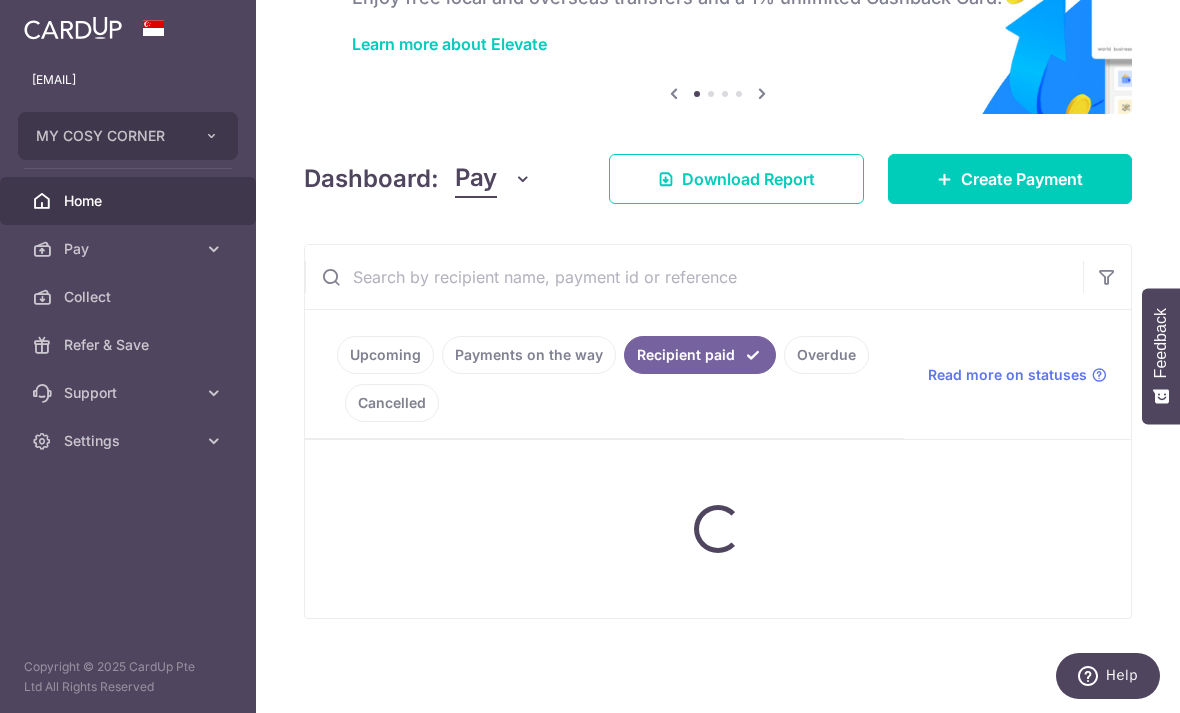 scroll, scrollTop: 118, scrollLeft: 0, axis: vertical 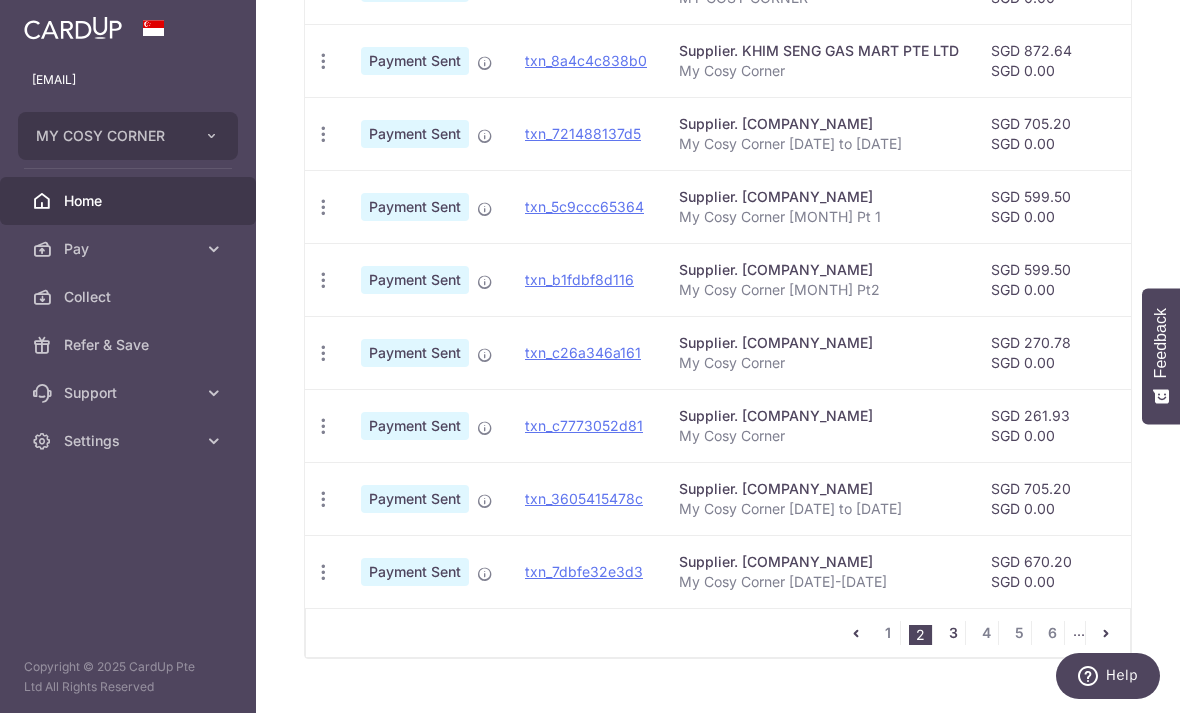 click on "3" at bounding box center [953, 633] 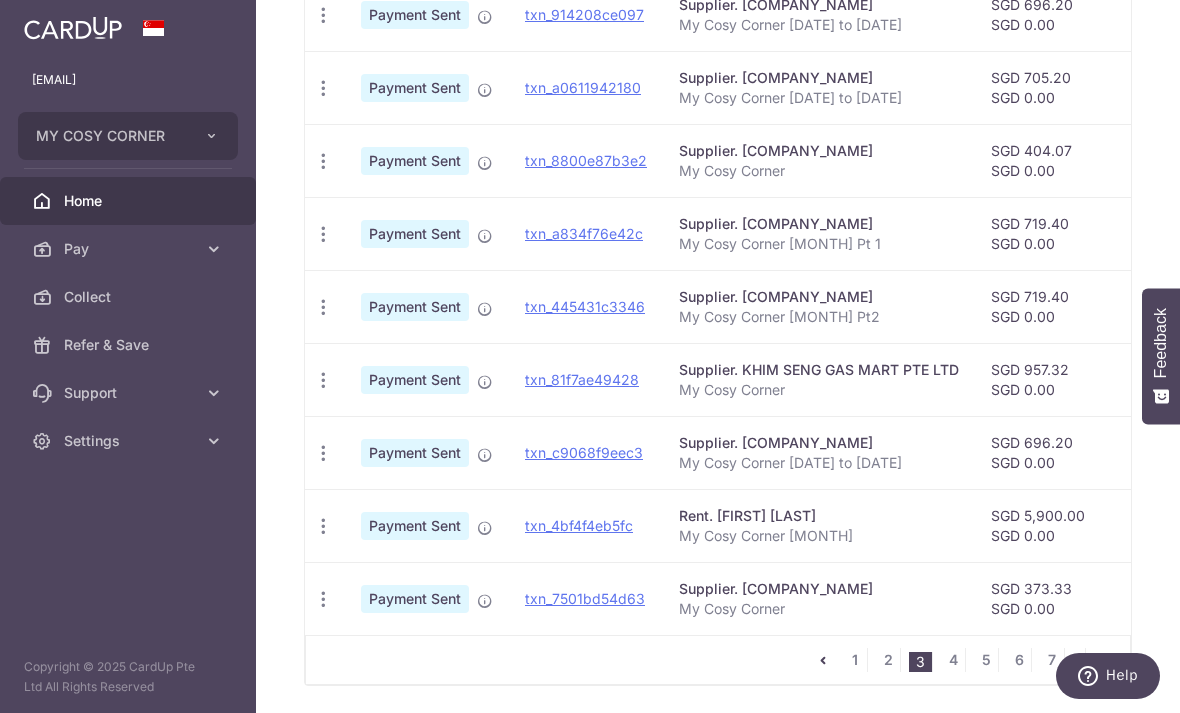 scroll, scrollTop: 728, scrollLeft: 0, axis: vertical 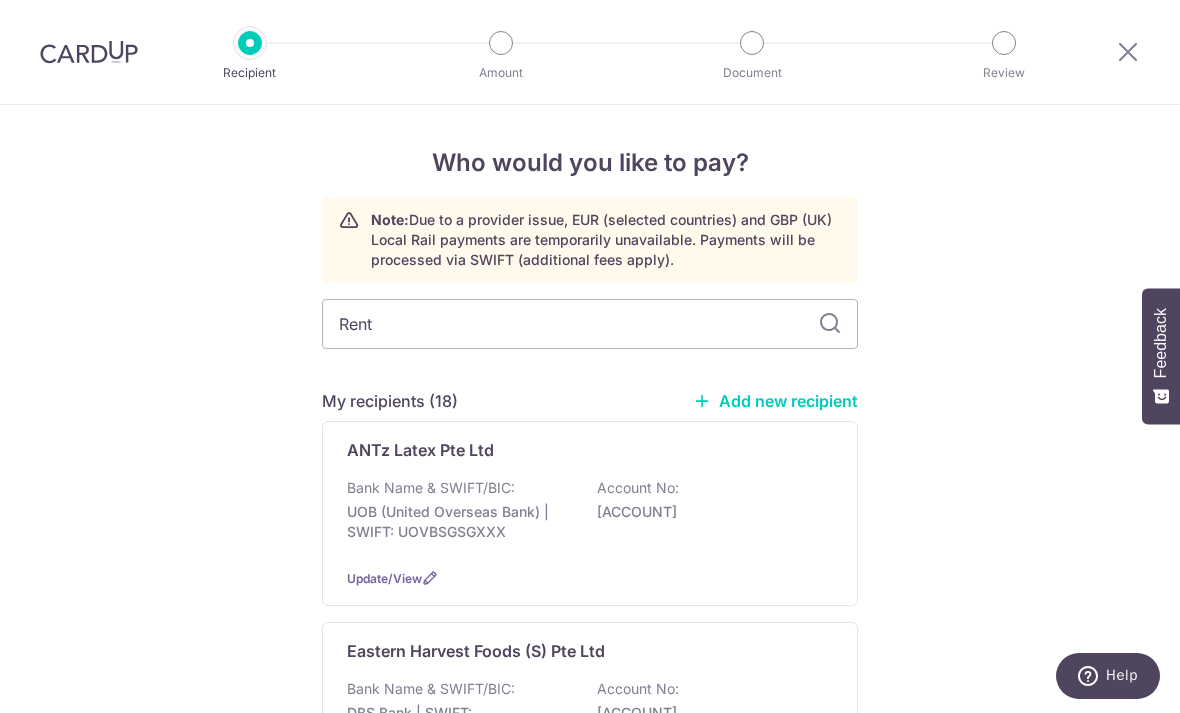type on "Rento" 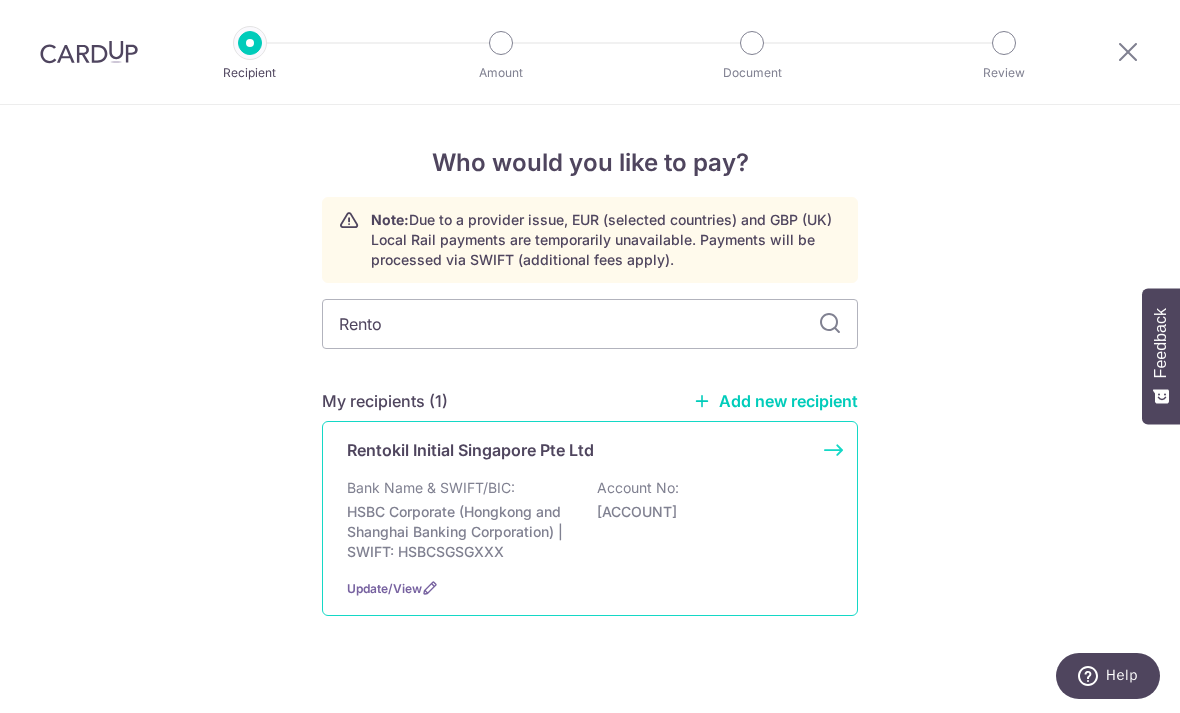 drag, startPoint x: 0, startPoint y: 0, endPoint x: 419, endPoint y: 472, distance: 631.1458 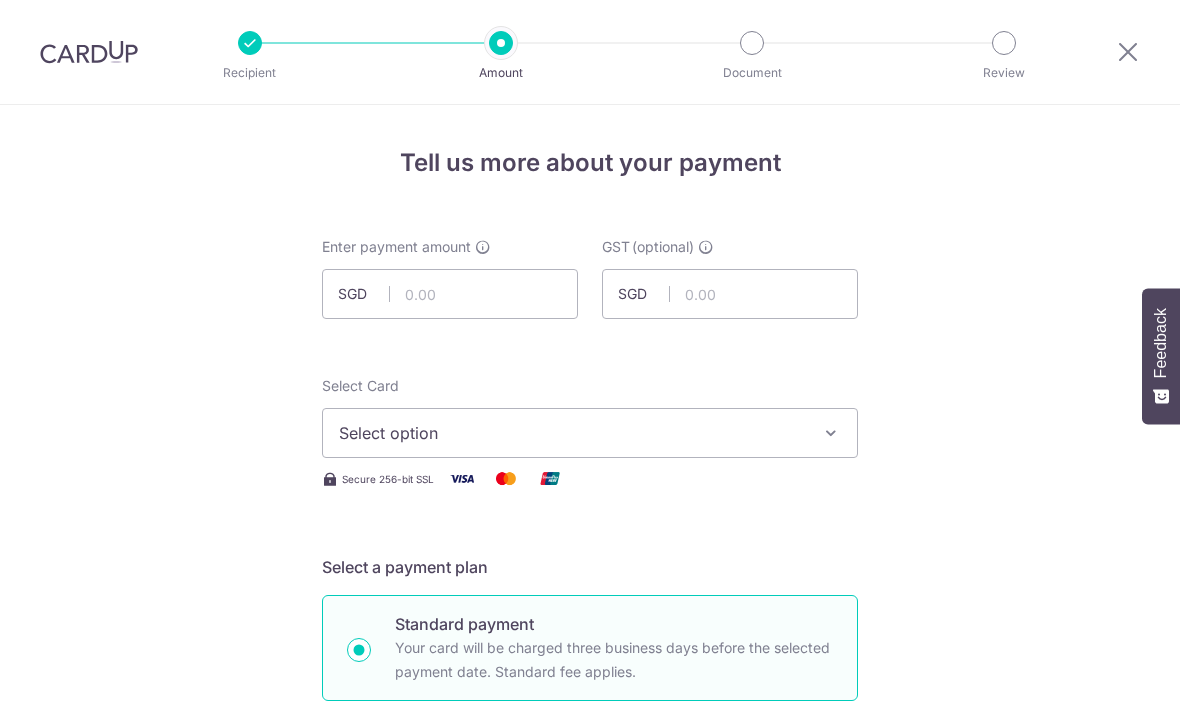 scroll, scrollTop: 0, scrollLeft: 0, axis: both 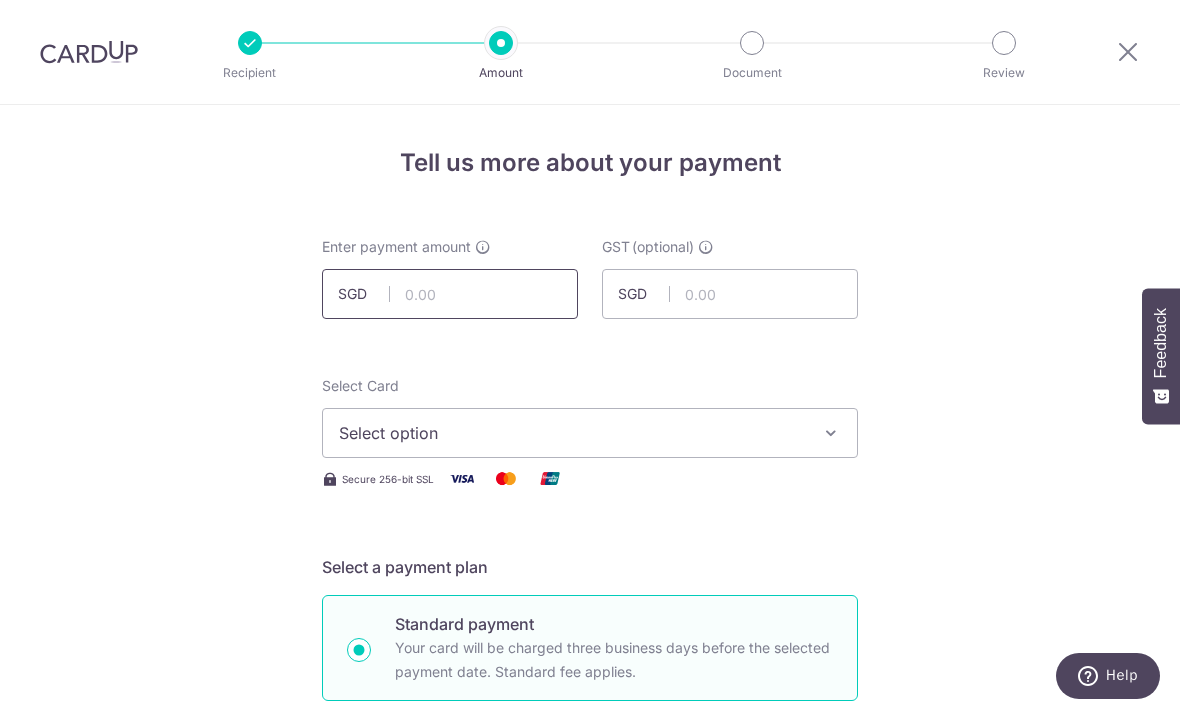 click at bounding box center [450, 294] 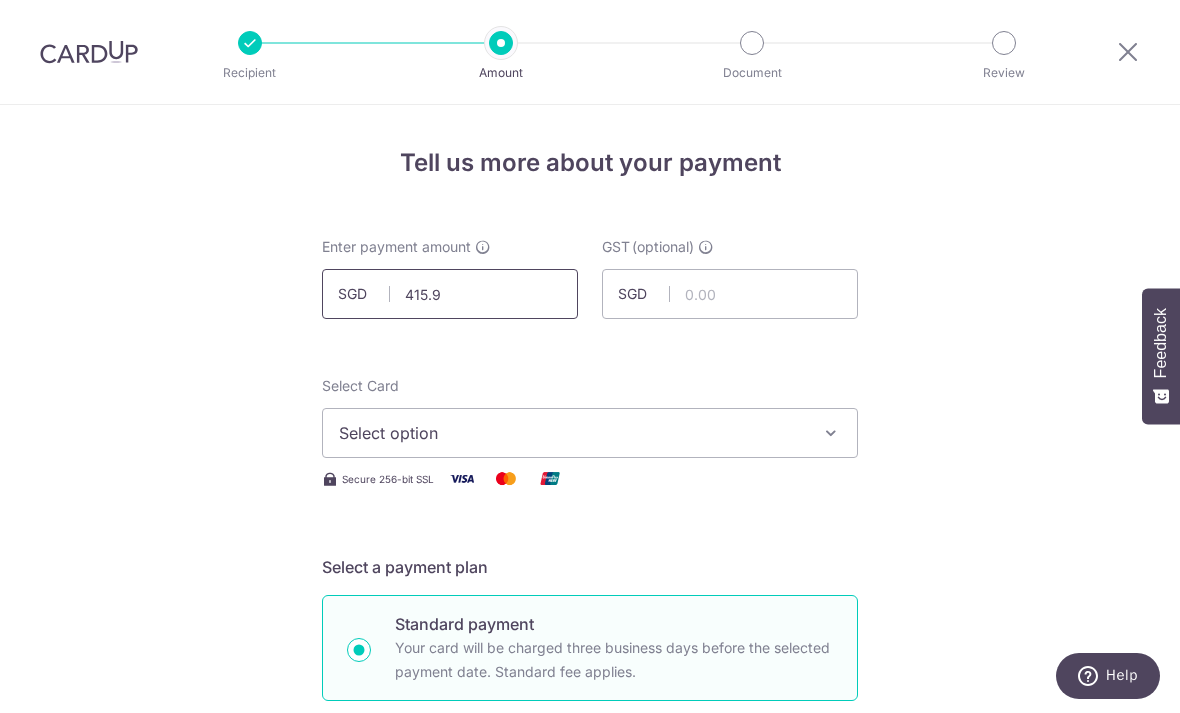 type on "415.90" 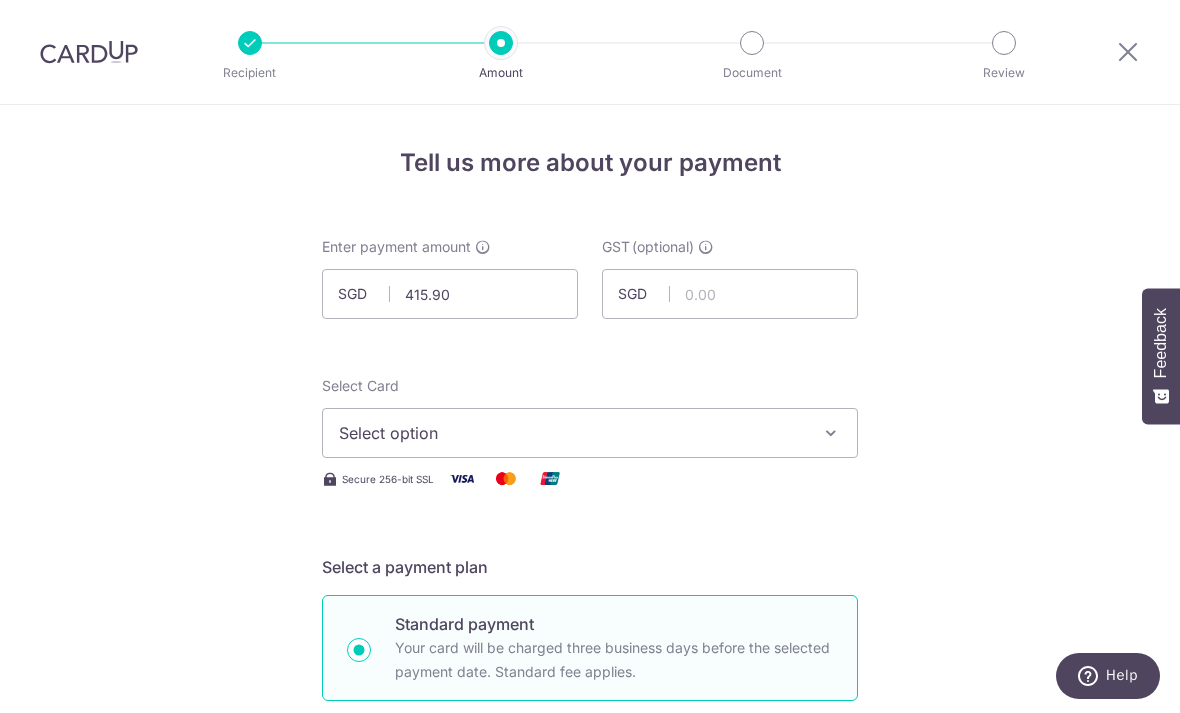 click on "Select option" at bounding box center [590, 433] 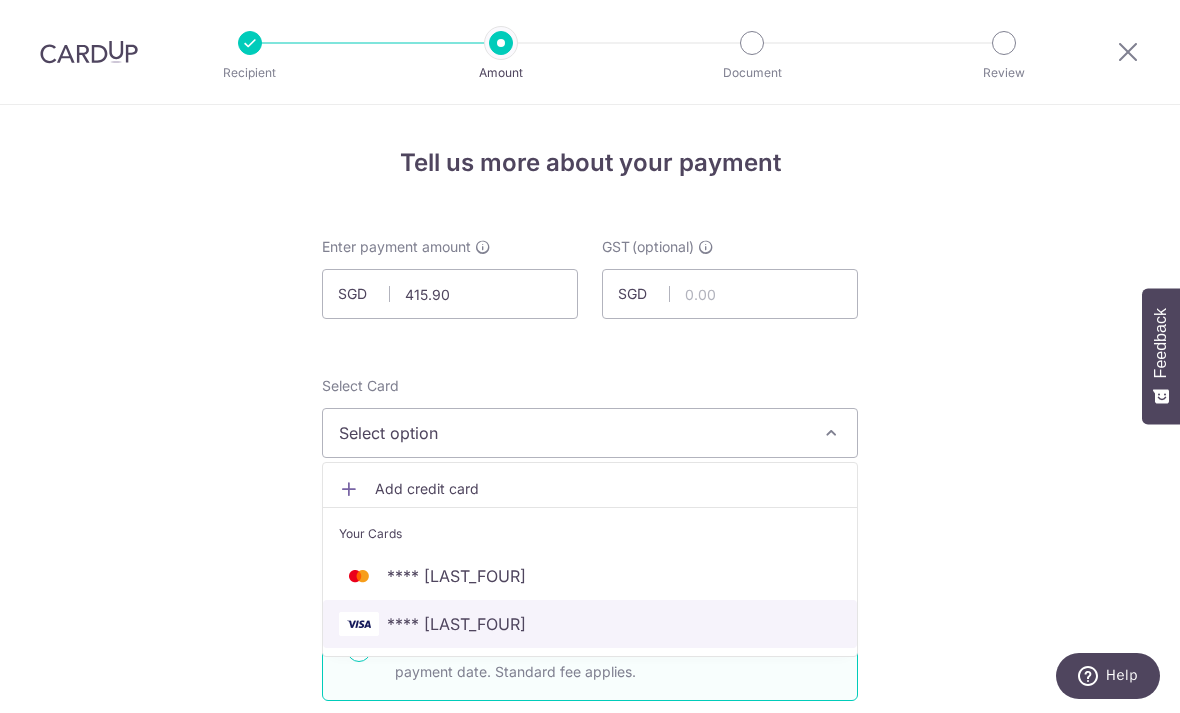 click on "**** 8994" at bounding box center [590, 624] 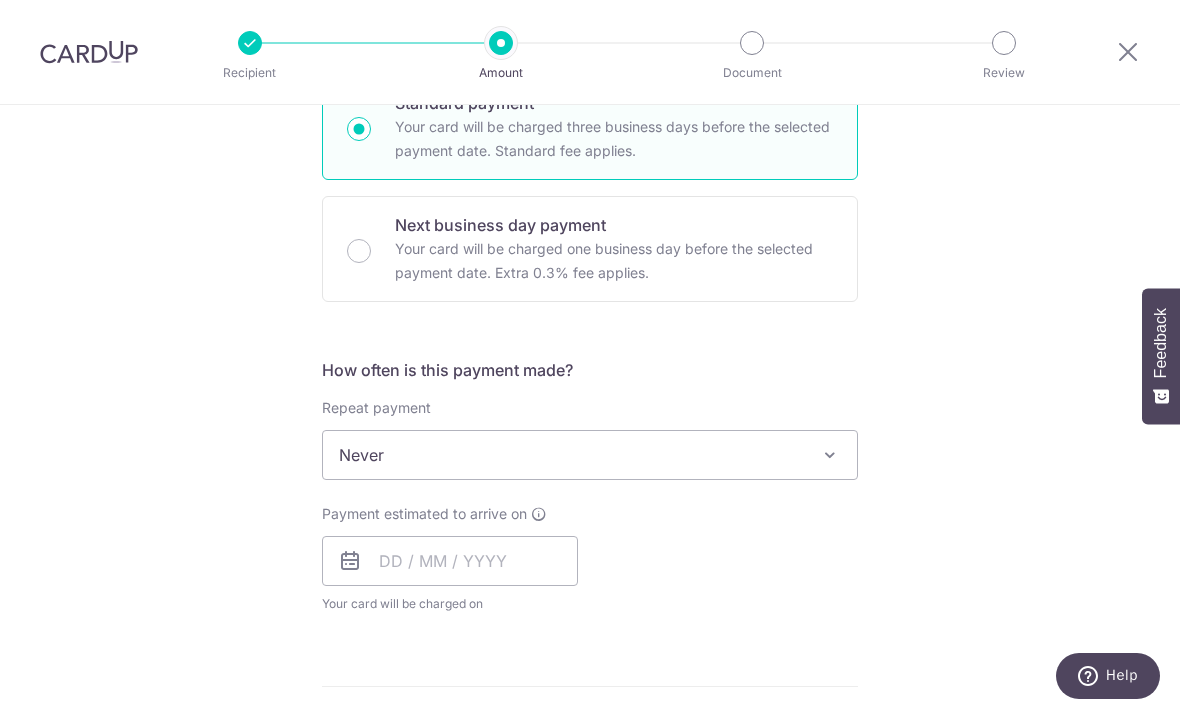 scroll, scrollTop: 526, scrollLeft: 0, axis: vertical 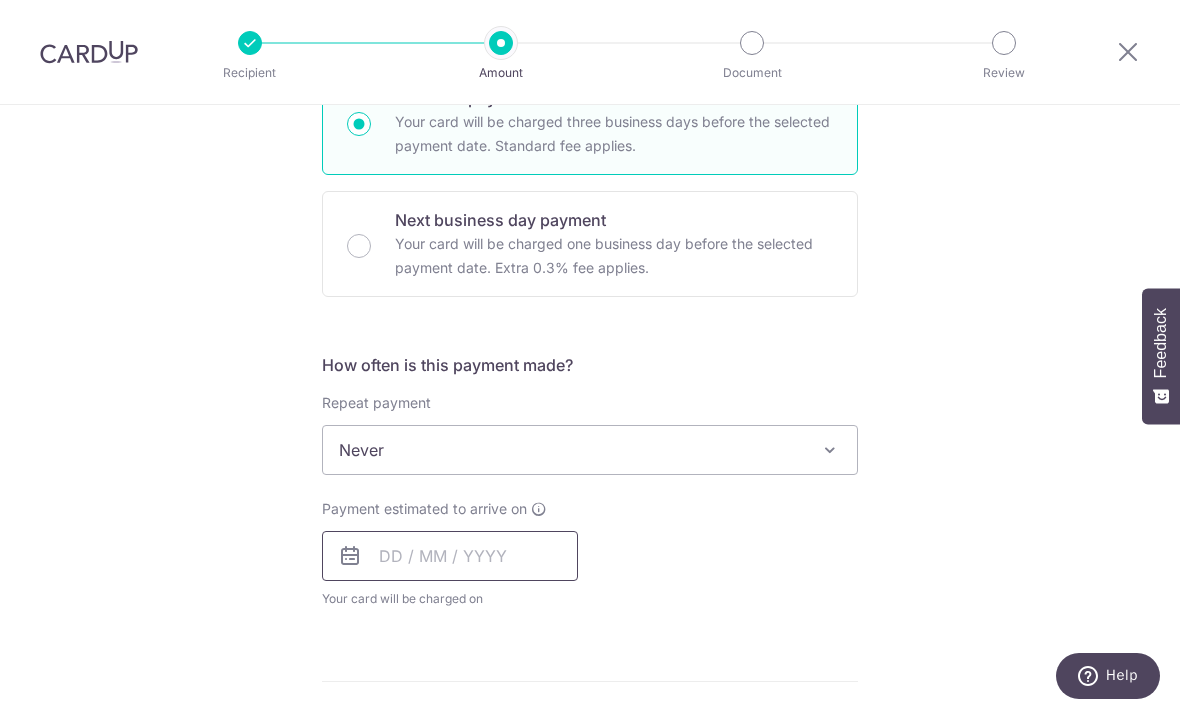 click at bounding box center (450, 556) 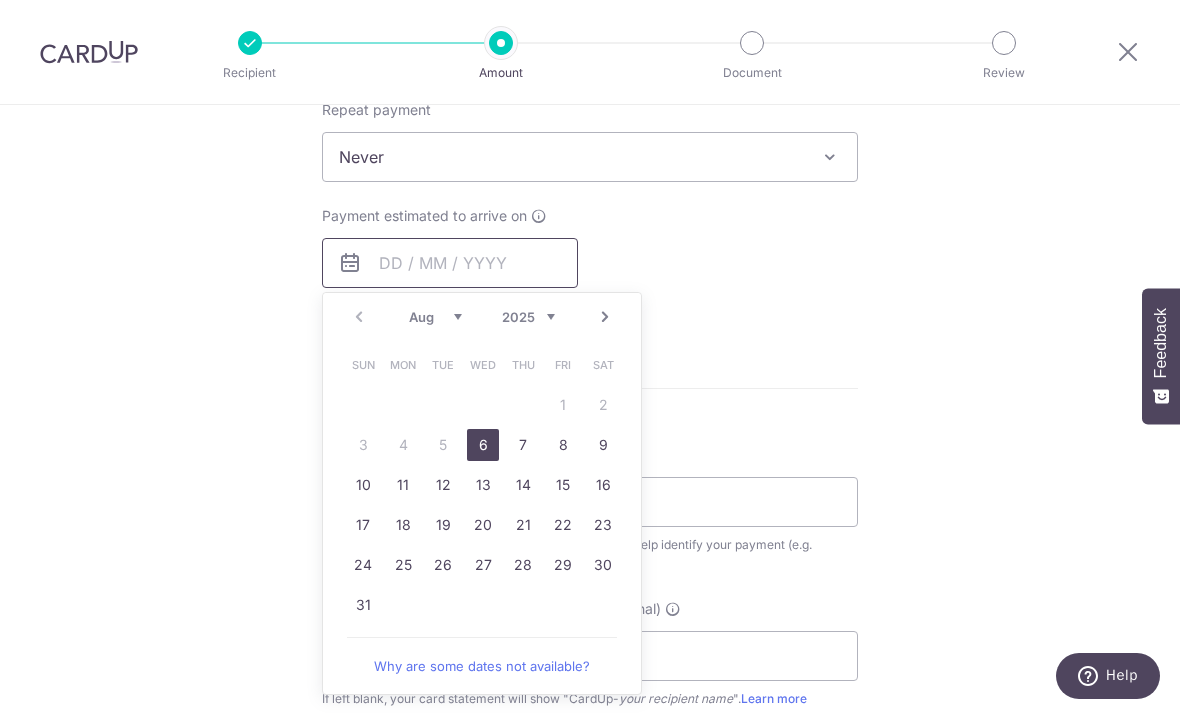 scroll, scrollTop: 836, scrollLeft: 0, axis: vertical 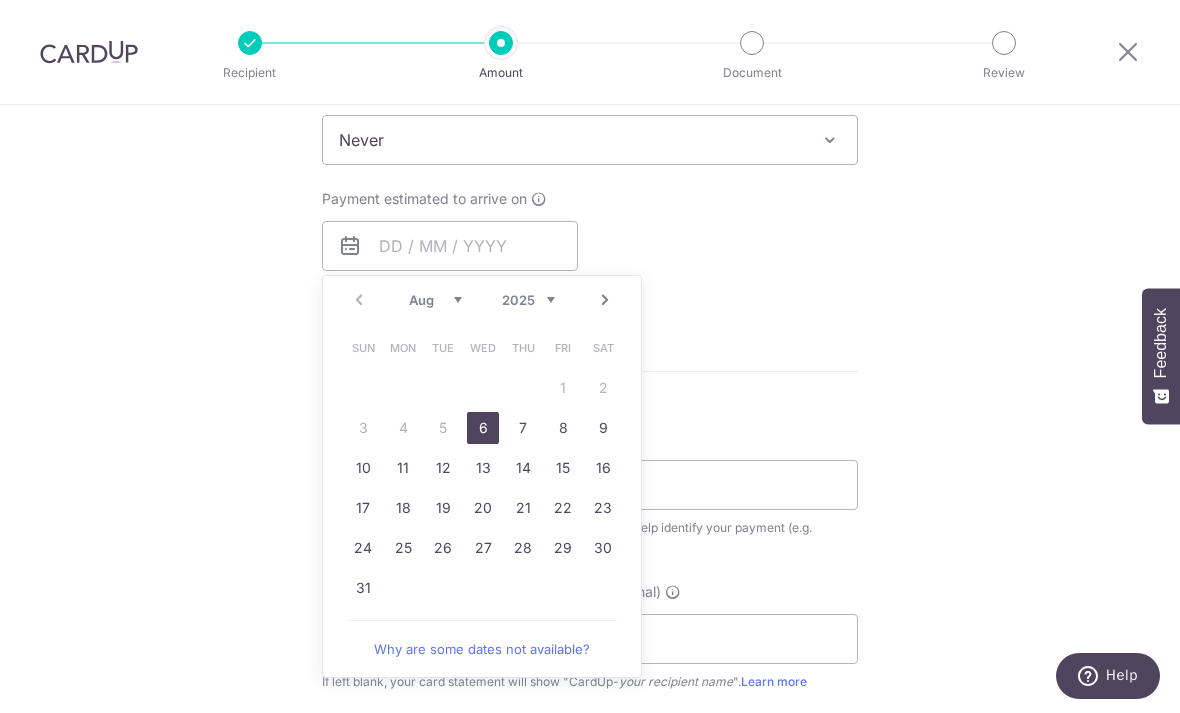 click on "6" at bounding box center (483, 428) 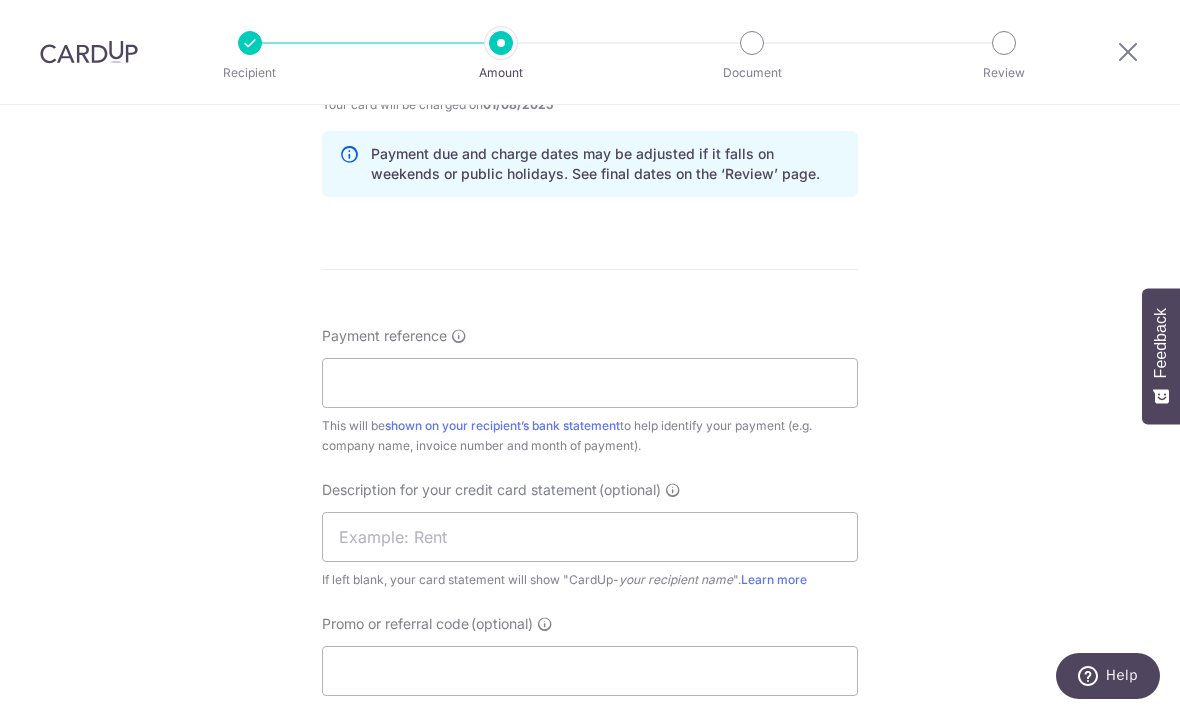 scroll, scrollTop: 1014, scrollLeft: 0, axis: vertical 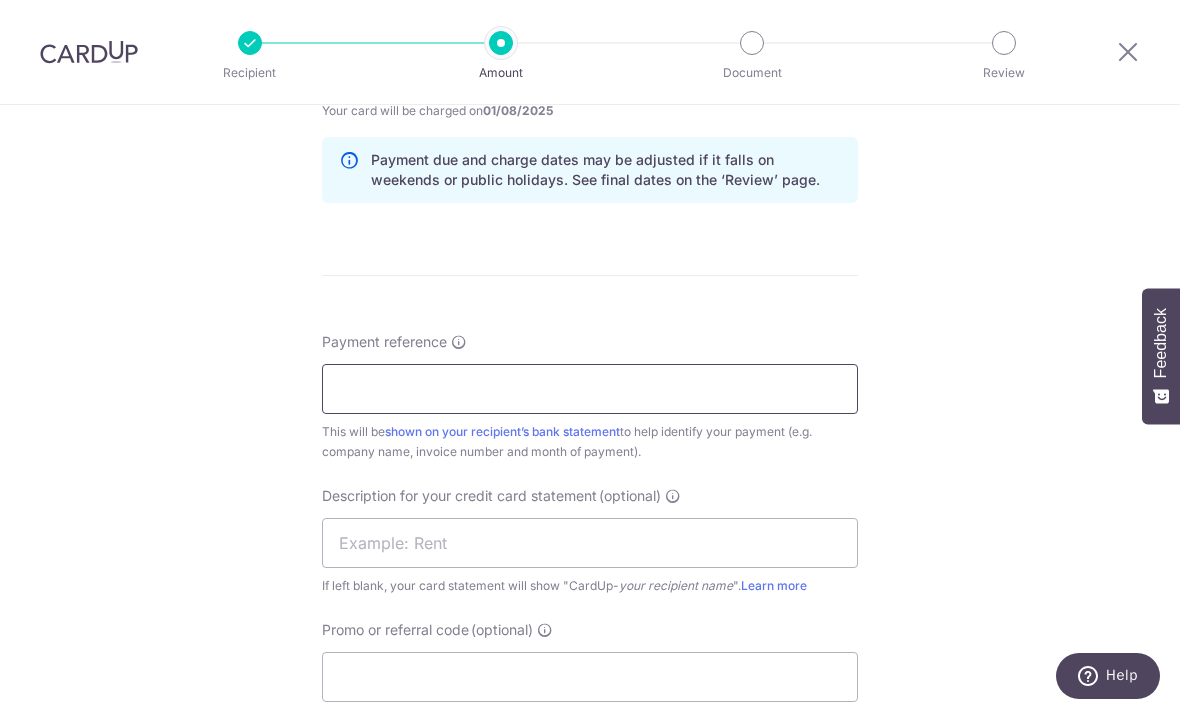 click on "Payment reference" at bounding box center [590, 389] 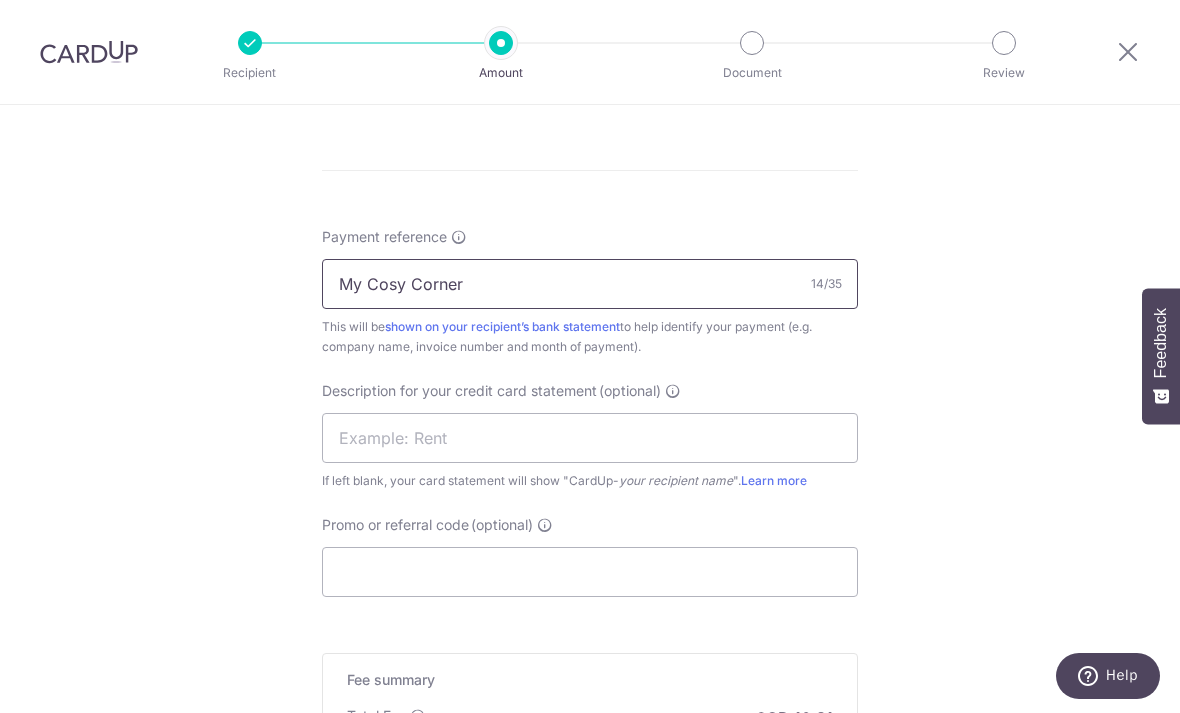 scroll, scrollTop: 1188, scrollLeft: 0, axis: vertical 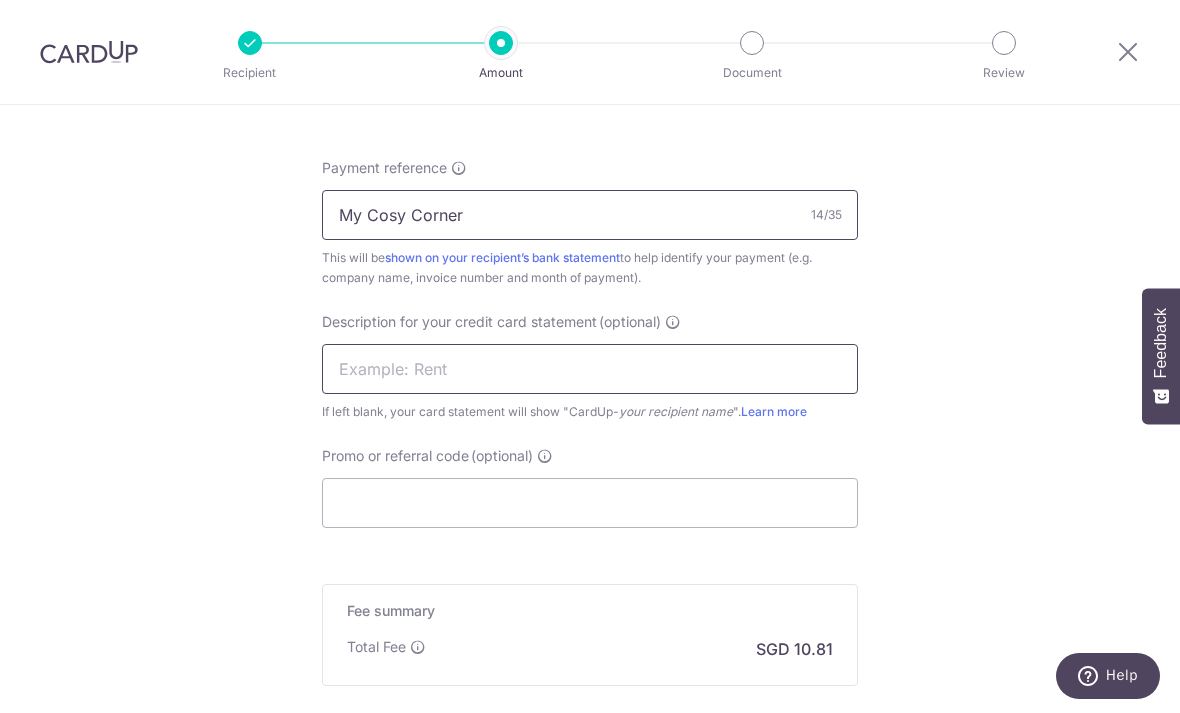 type on "My Cosy Corner" 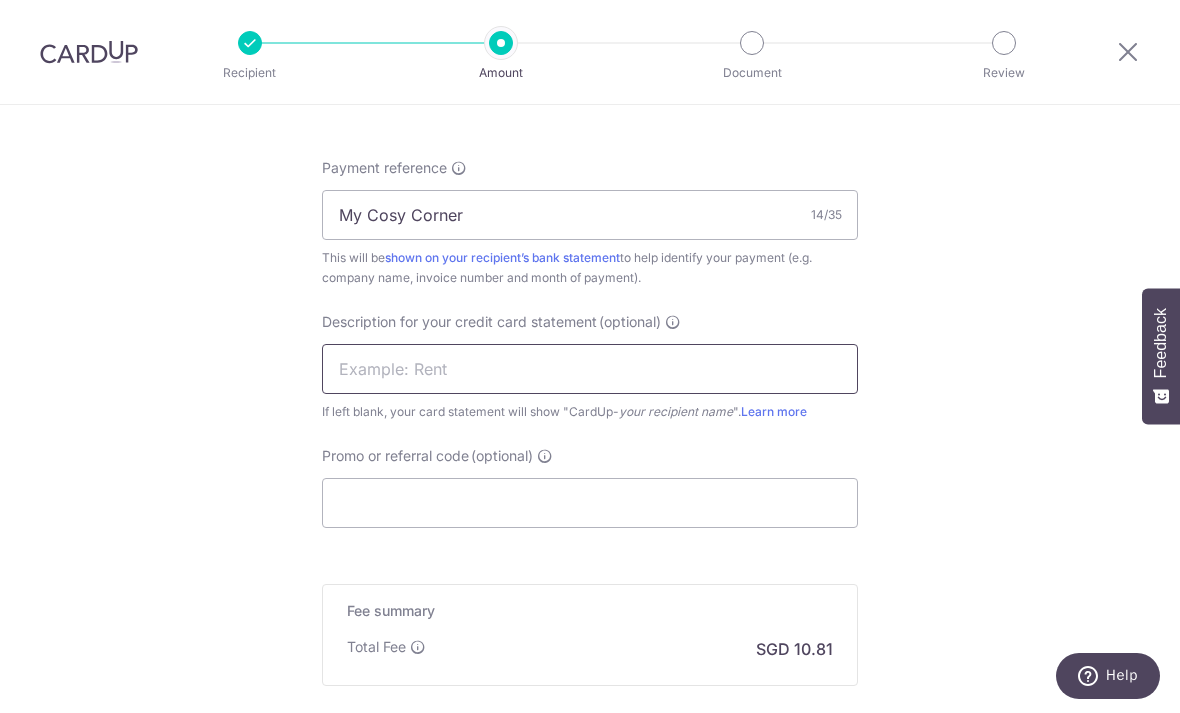 click at bounding box center (590, 369) 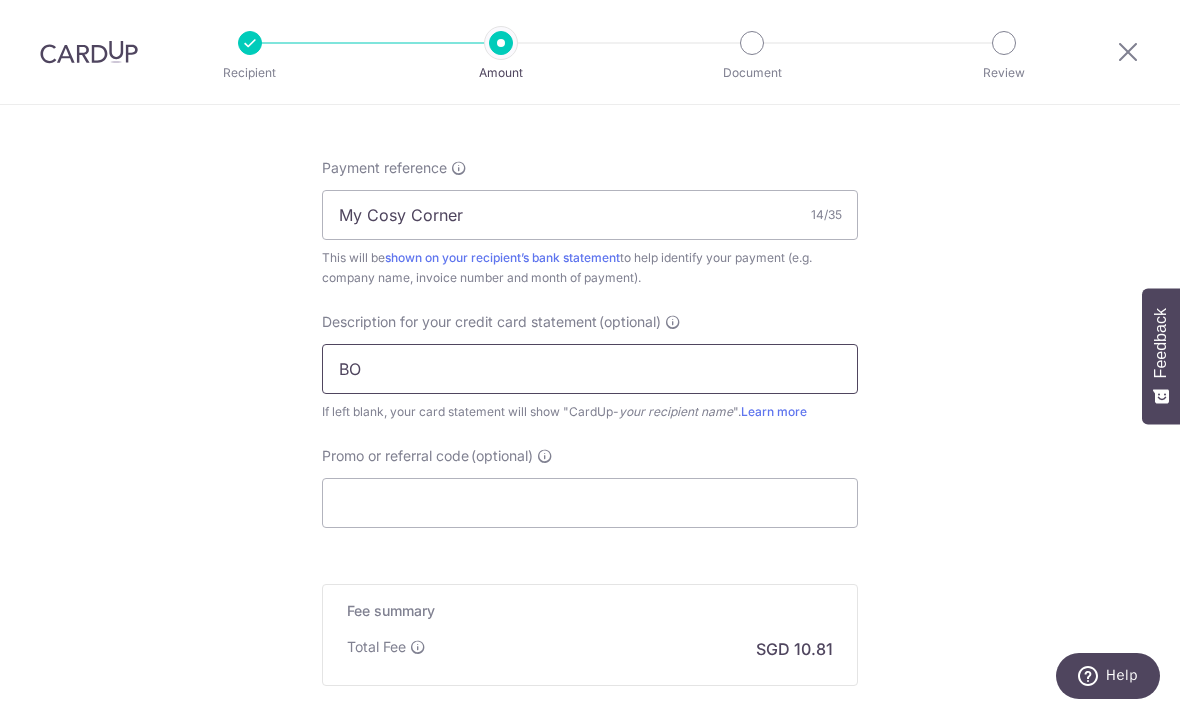 type on "B" 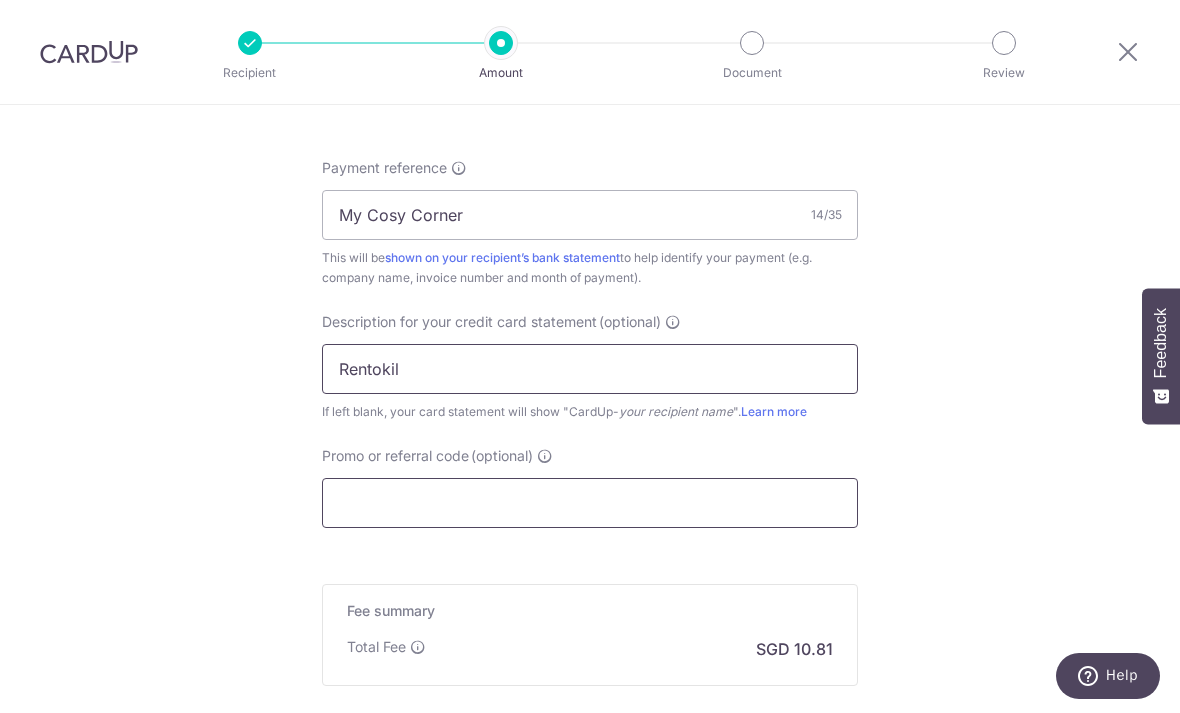 type on "Rentokil" 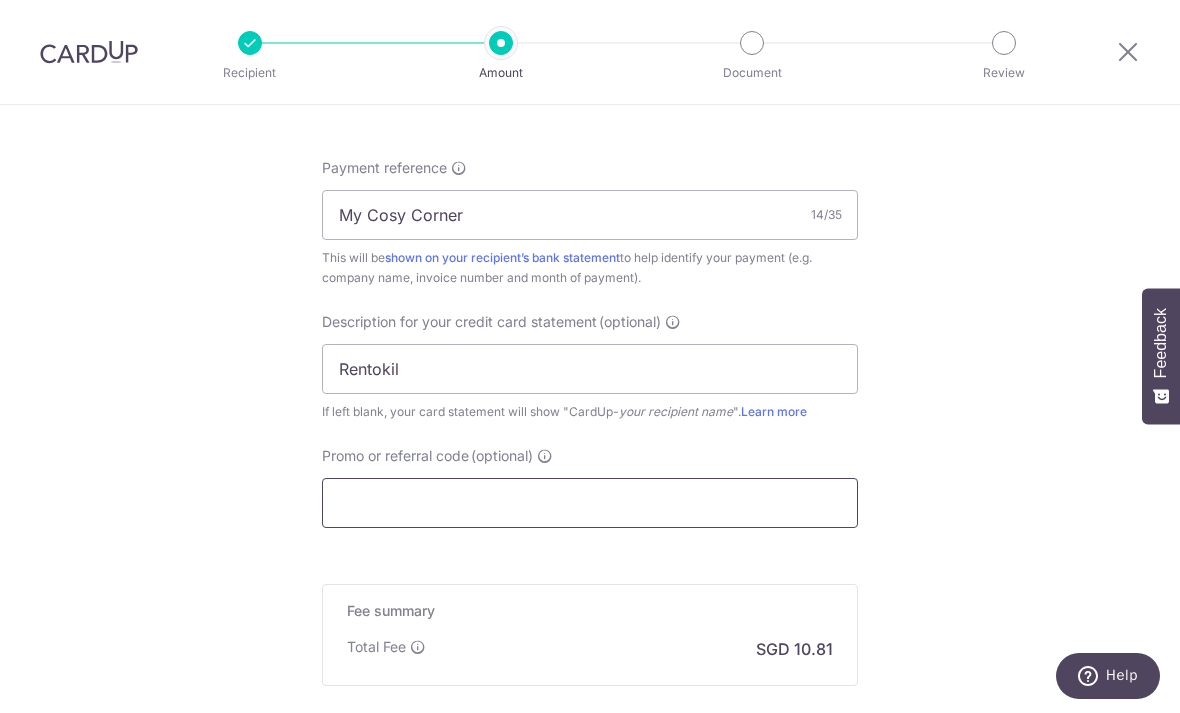 click on "Promo or referral code
(optional)" at bounding box center [590, 503] 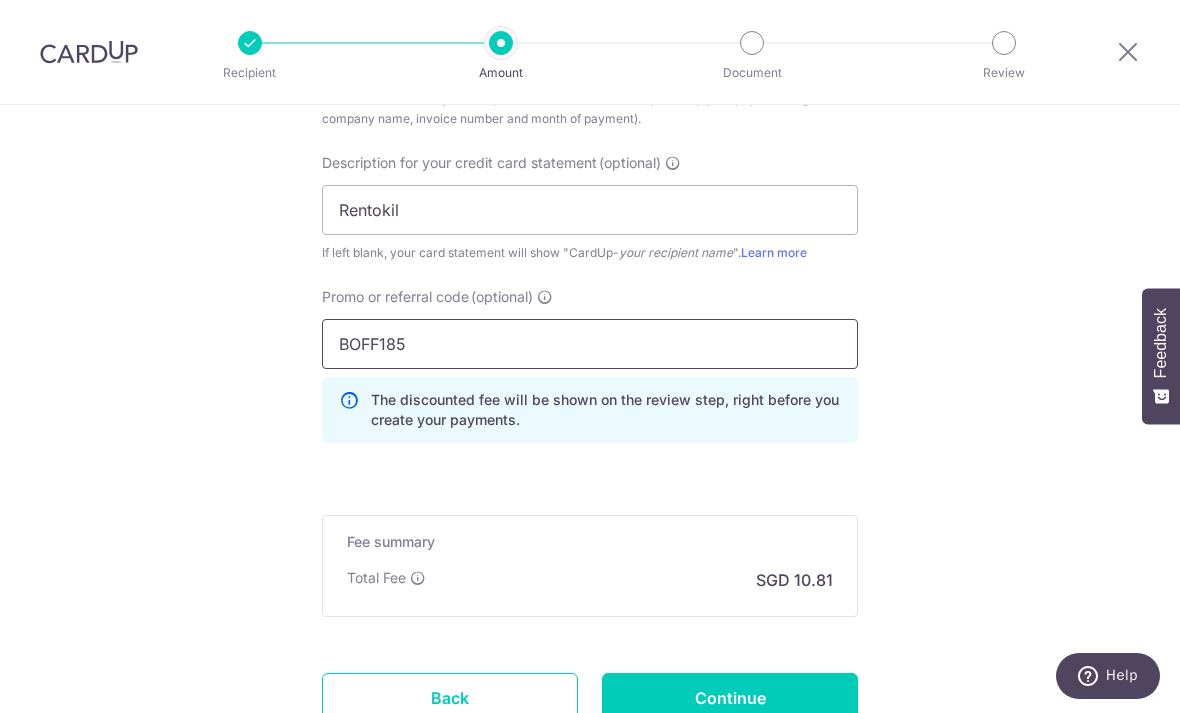 scroll, scrollTop: 1441, scrollLeft: 0, axis: vertical 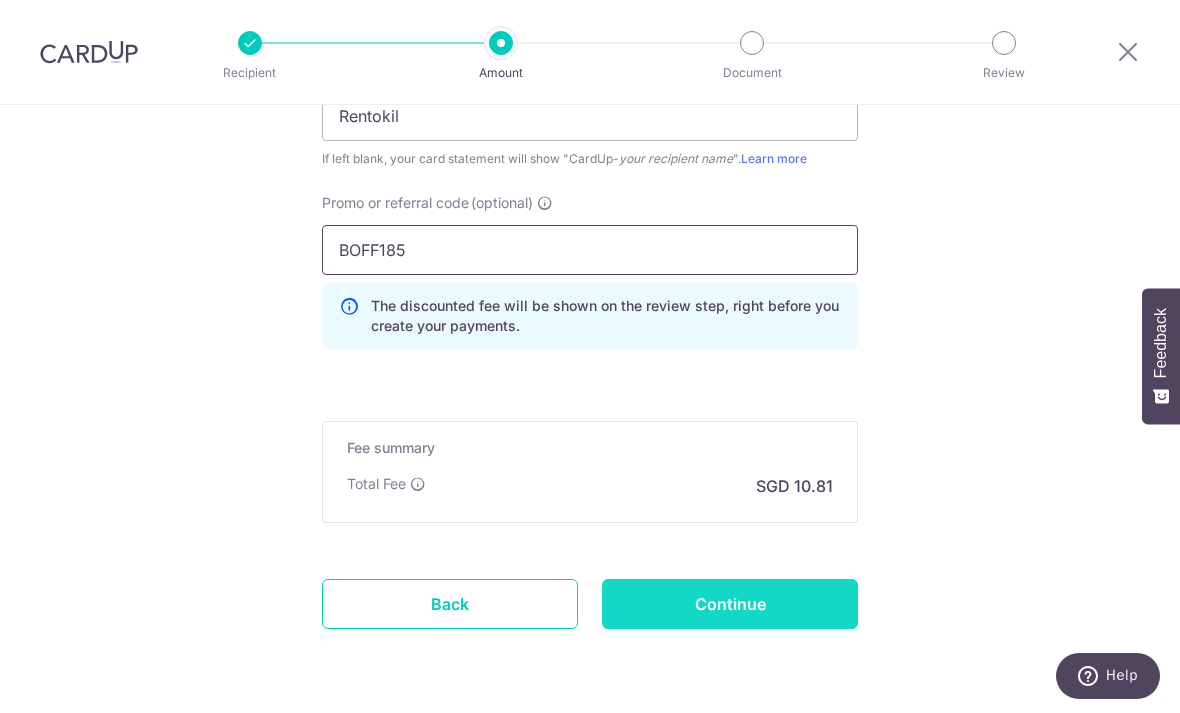 type on "BOFF185" 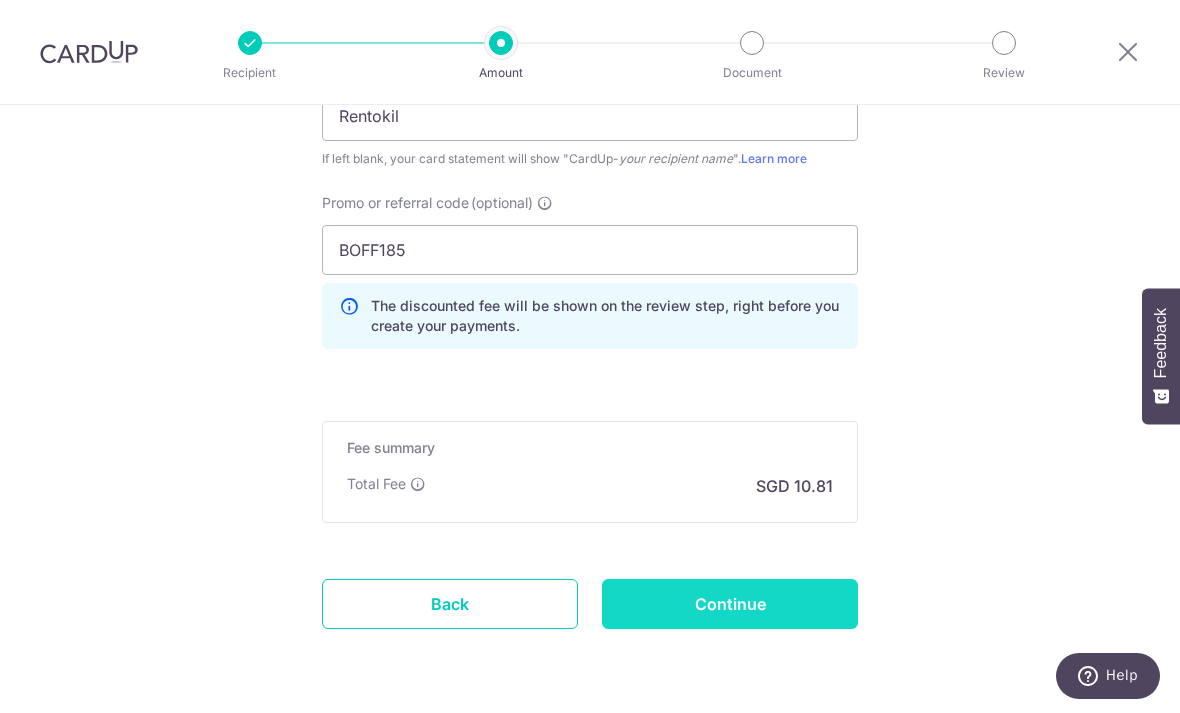 click on "Continue" at bounding box center [730, 604] 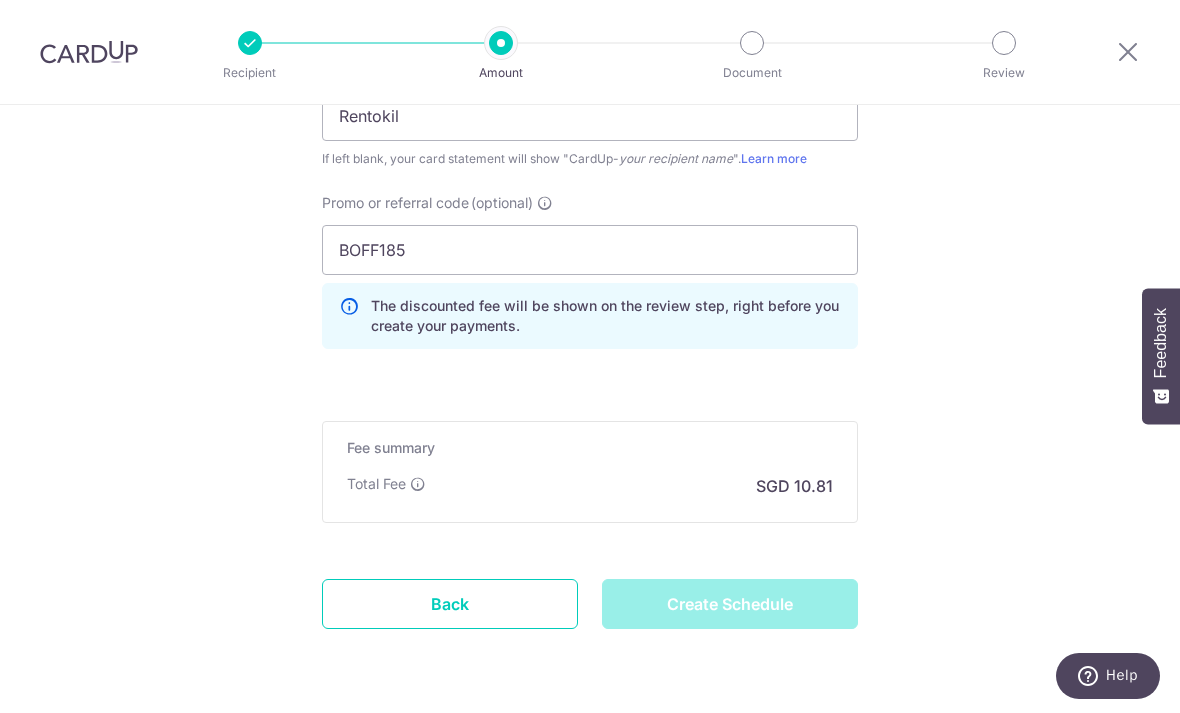 type on "Create Schedule" 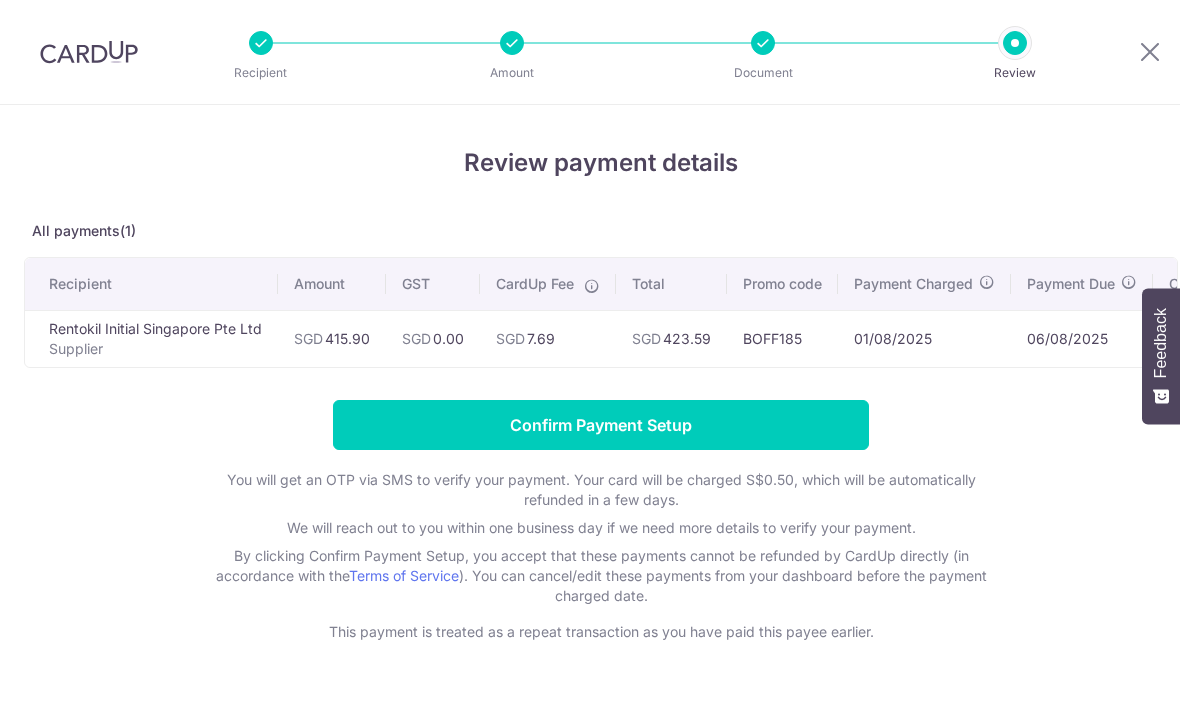 scroll, scrollTop: 0, scrollLeft: 0, axis: both 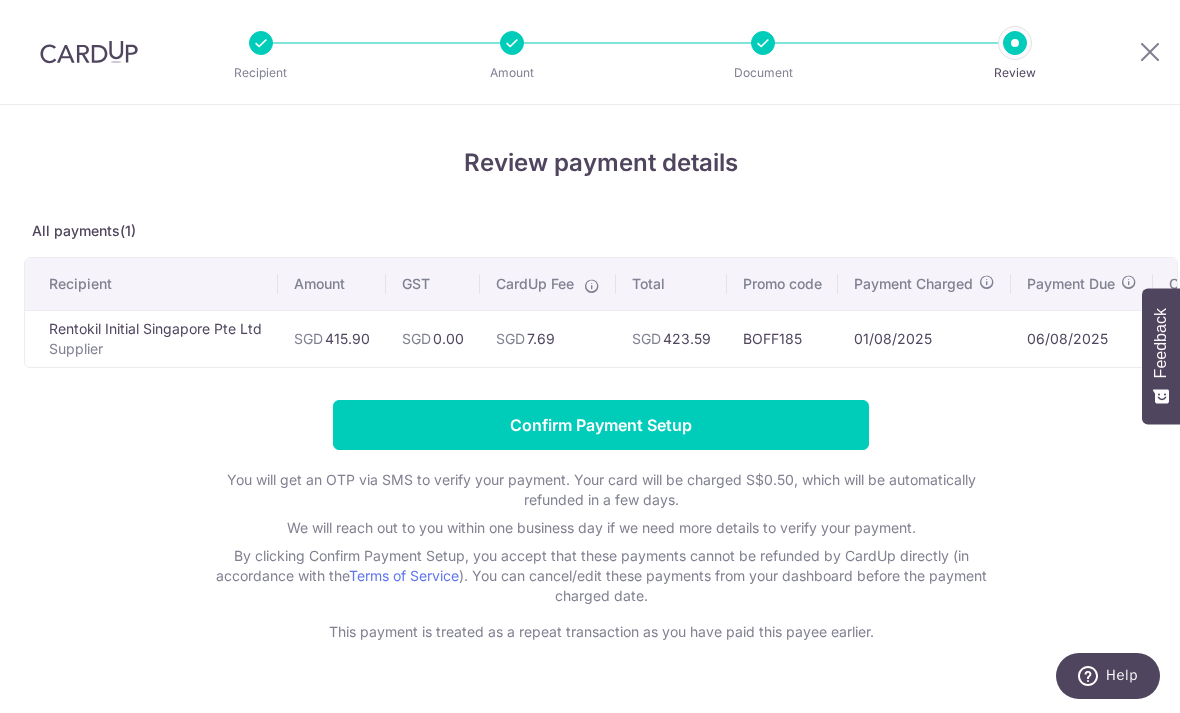 click on "Confirm Payment Setup" at bounding box center (601, 425) 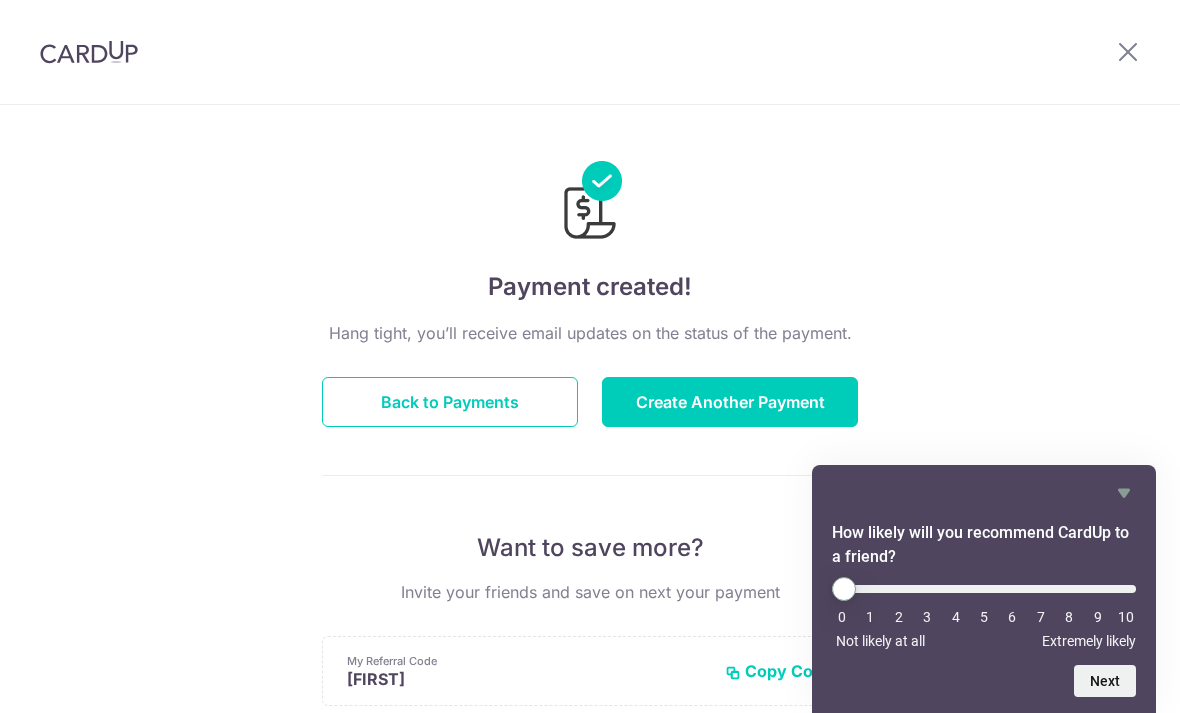 scroll, scrollTop: 0, scrollLeft: 0, axis: both 